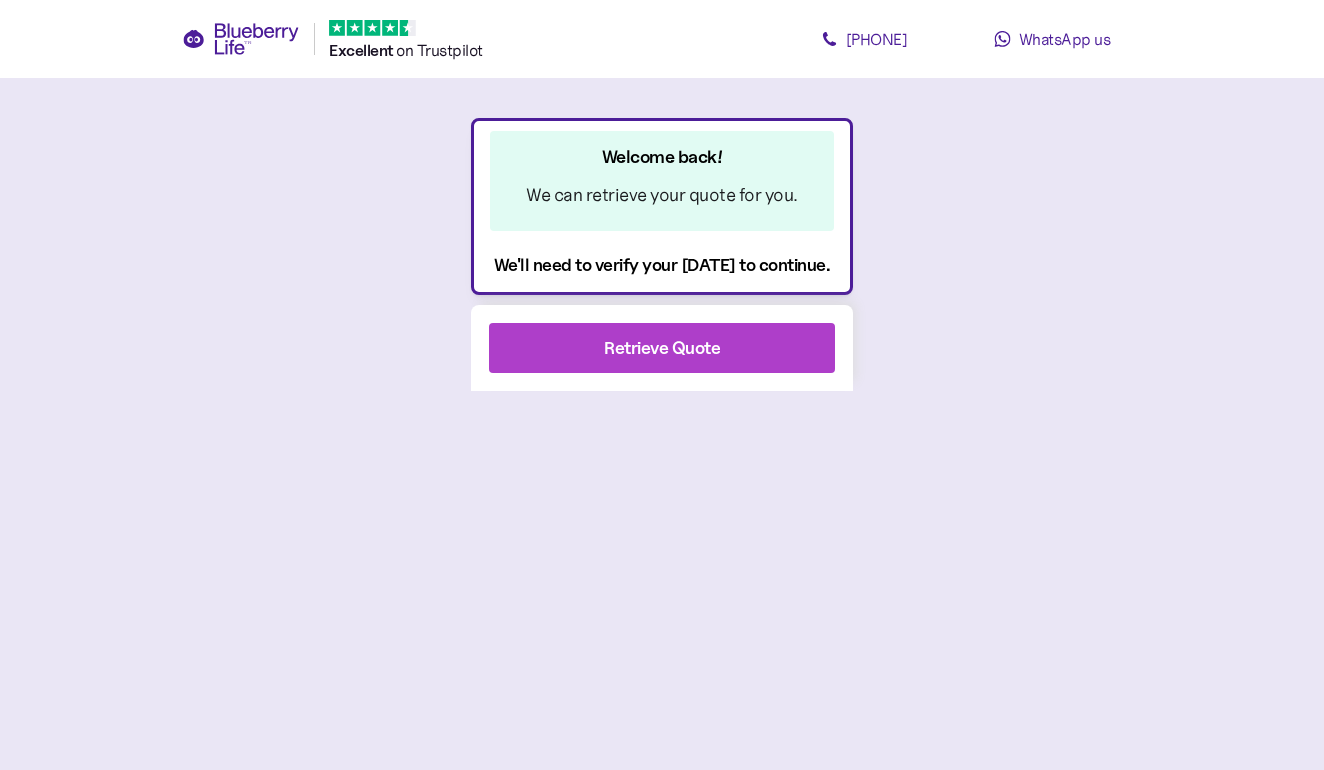 scroll, scrollTop: 0, scrollLeft: 0, axis: both 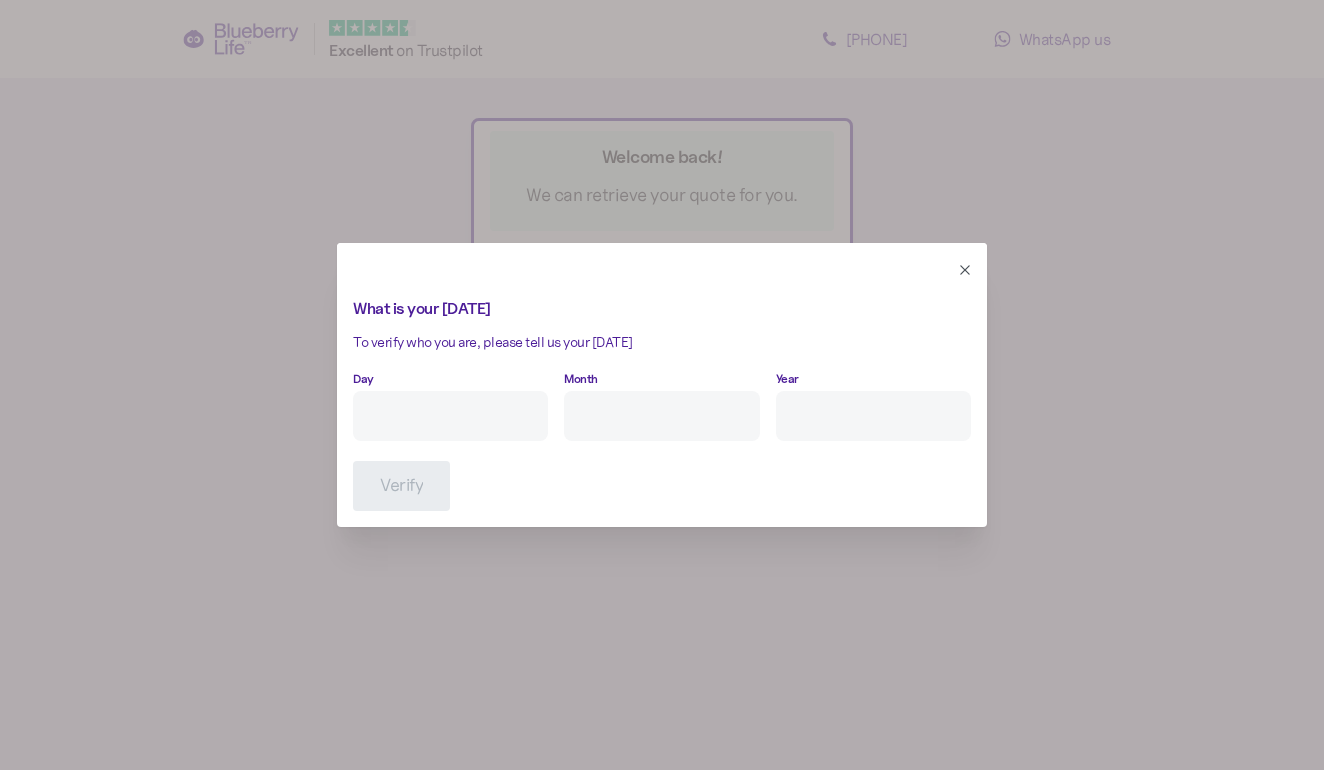 click on "Day" at bounding box center [450, 416] 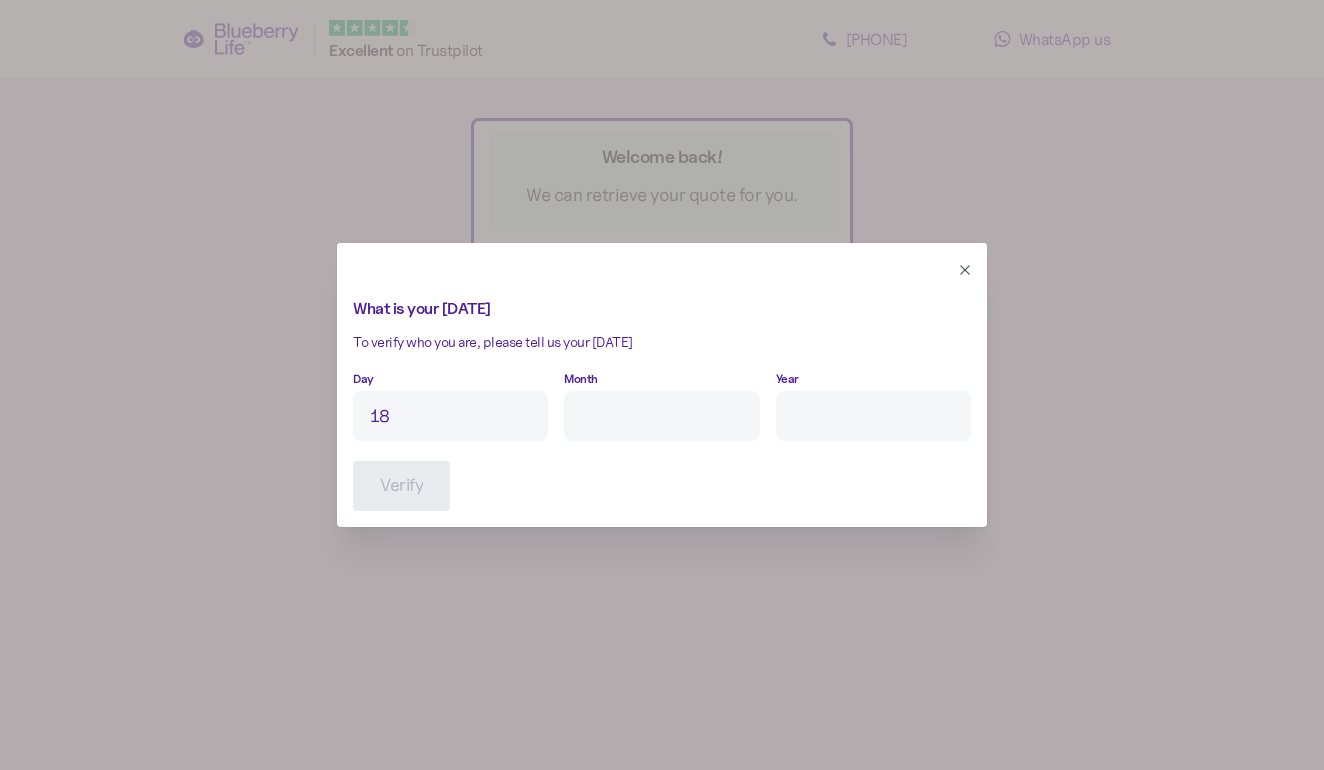 click on "18" at bounding box center (450, 416) 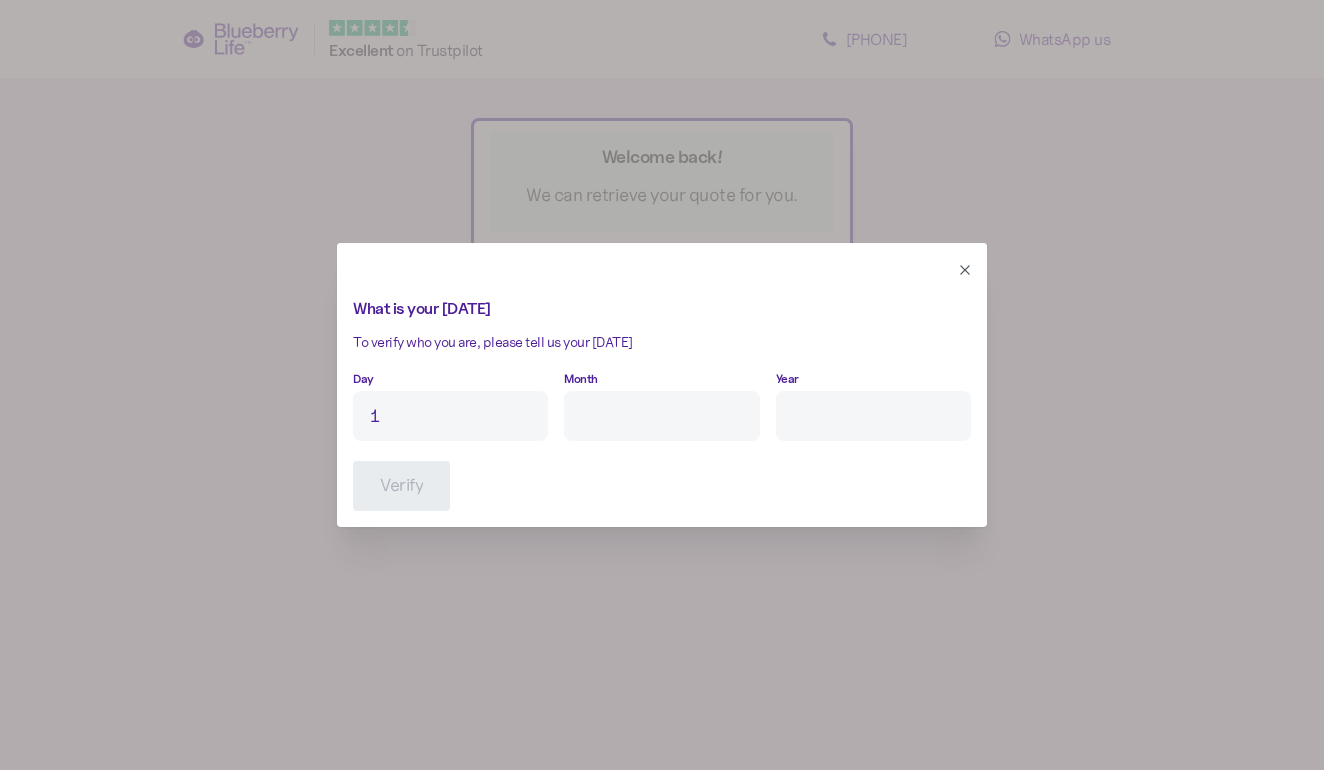 type on "11" 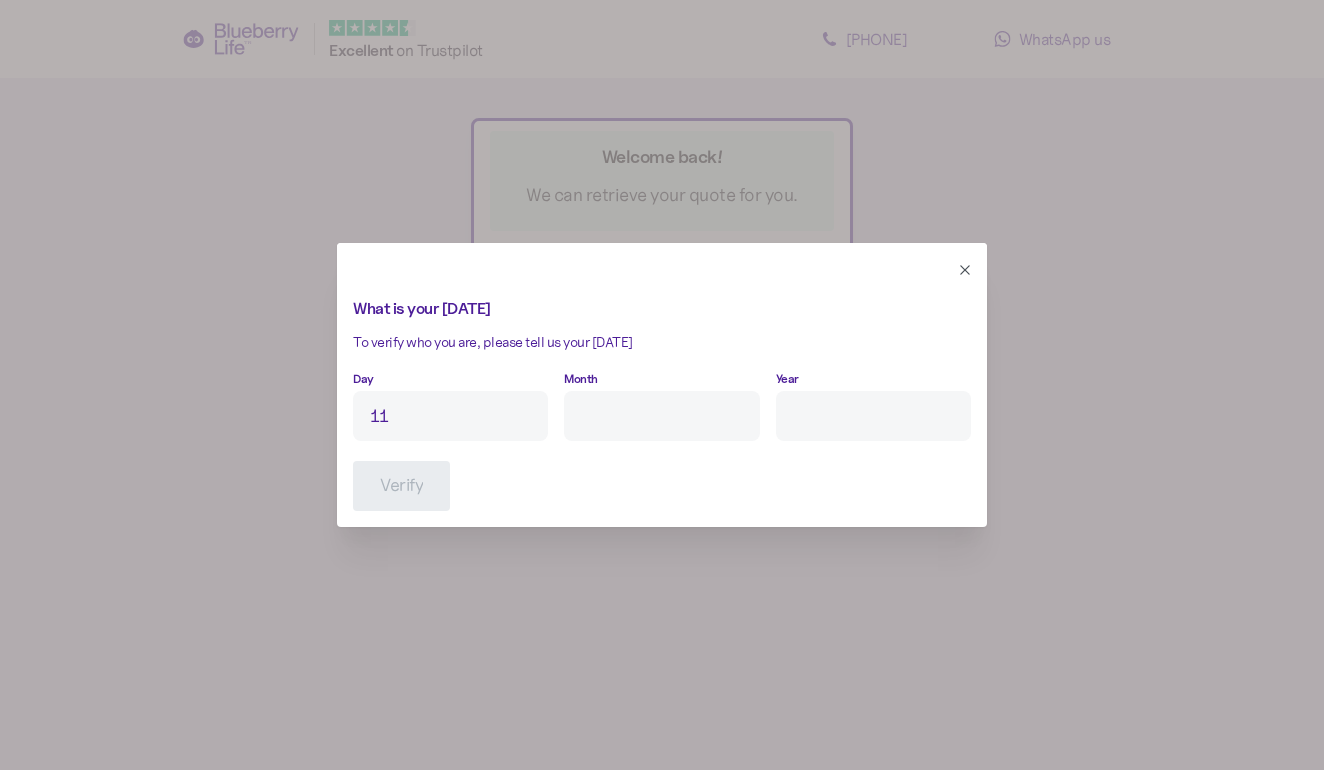 click on "Month" at bounding box center [661, 416] 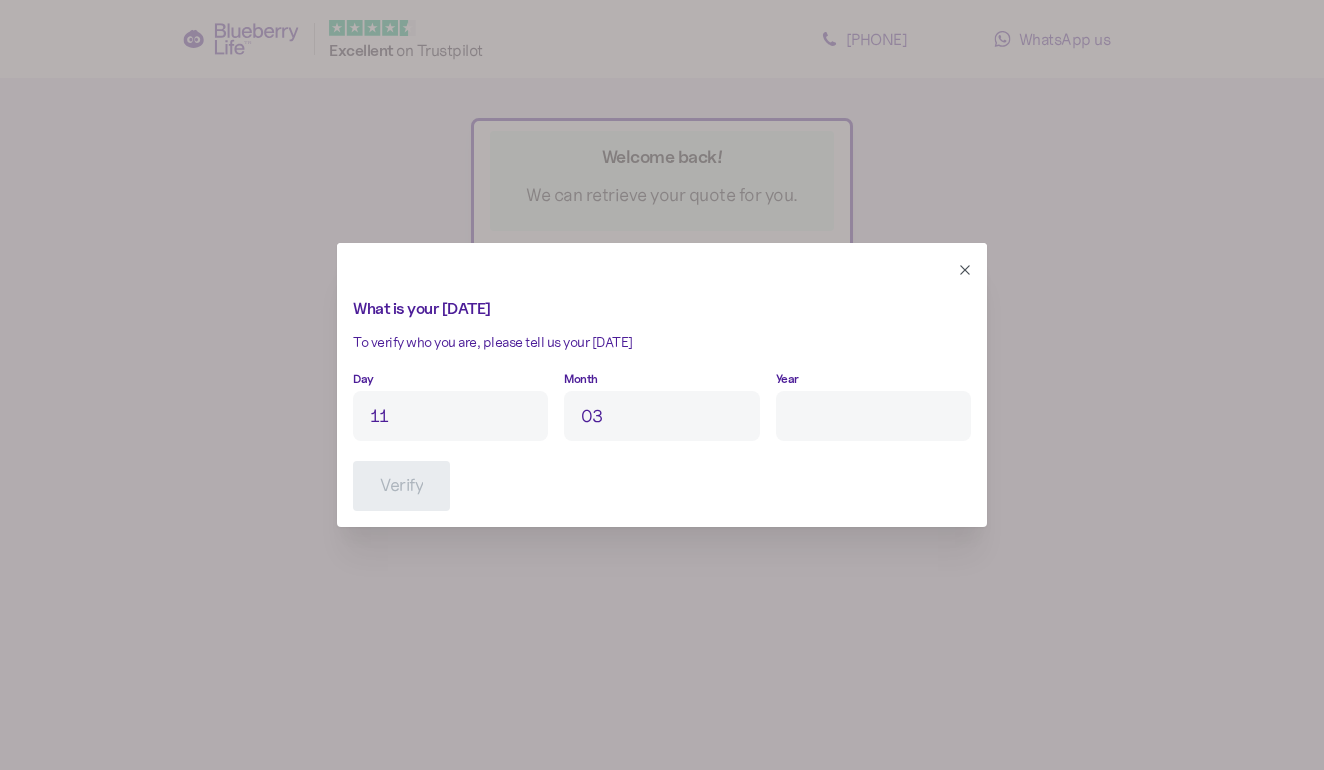 type on "3" 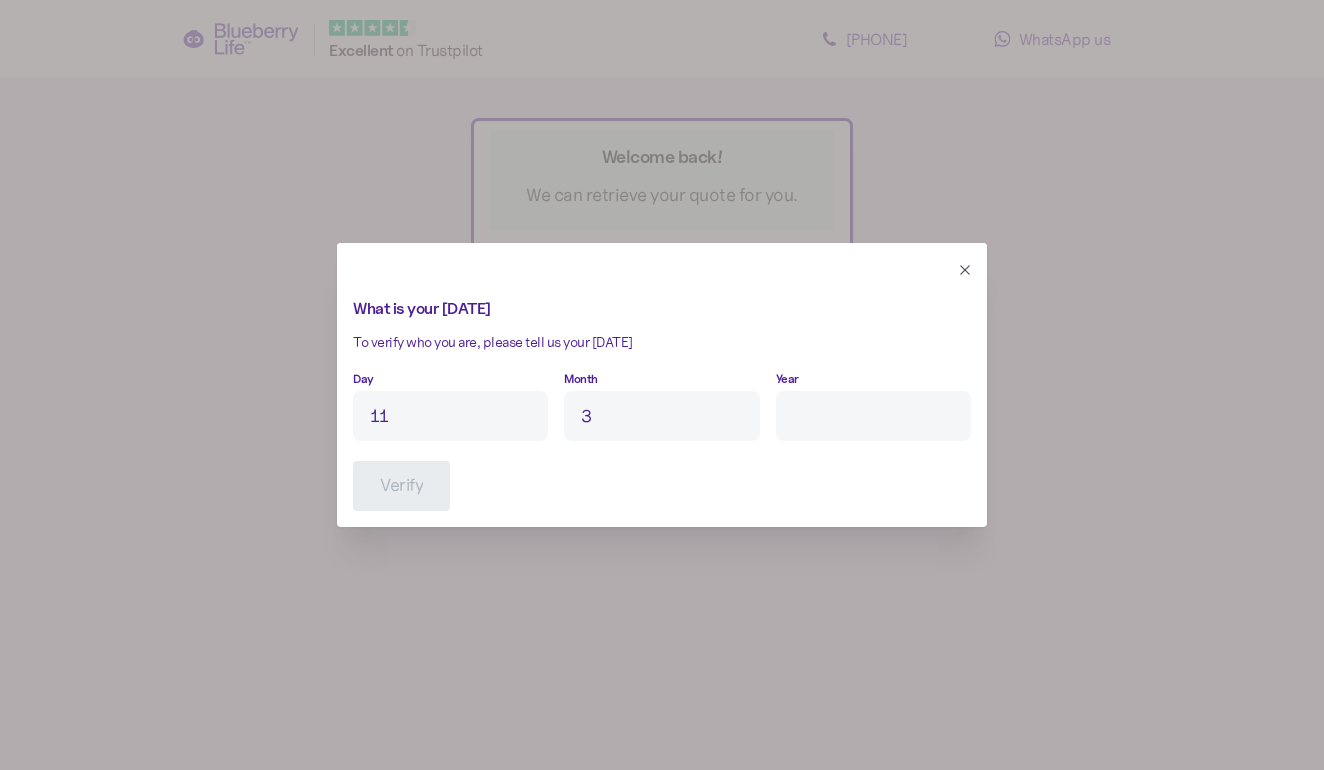 click on "Year" at bounding box center [873, 416] 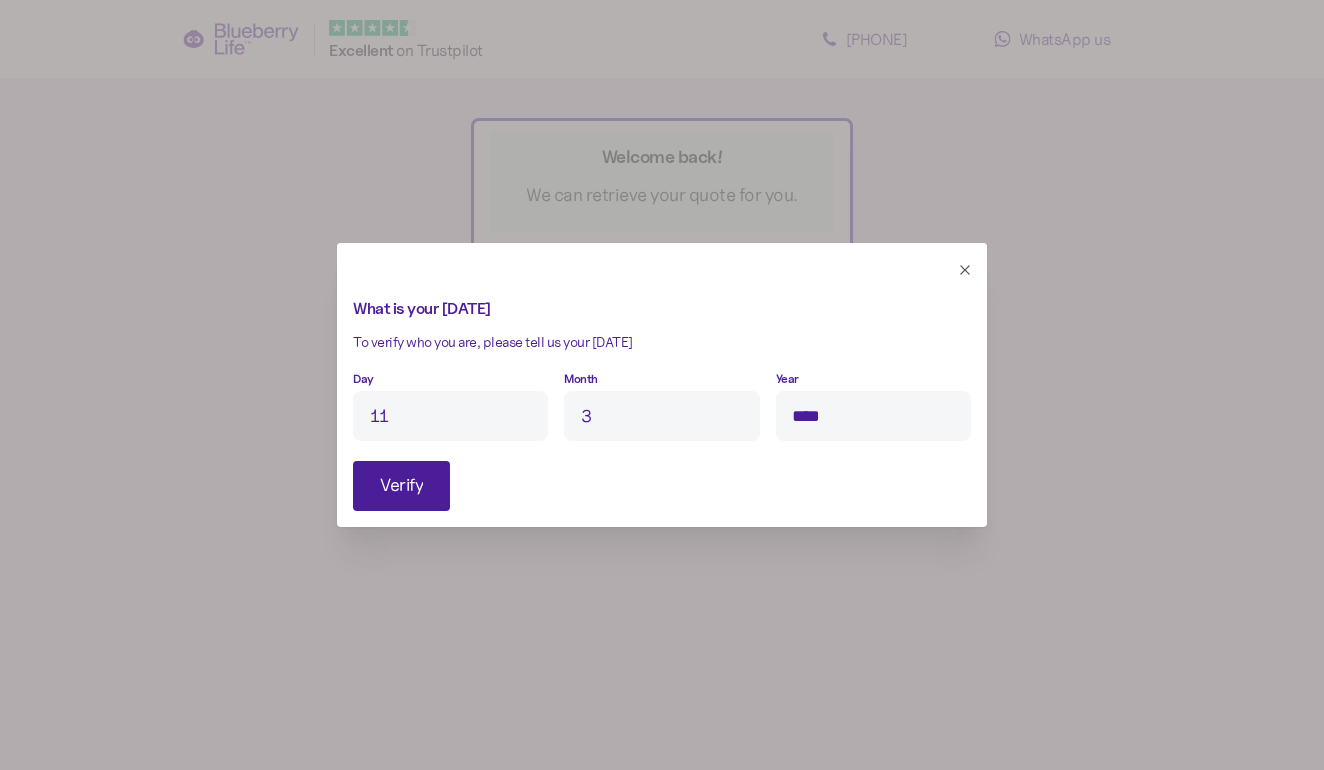 click on "Verify" at bounding box center (401, 486) 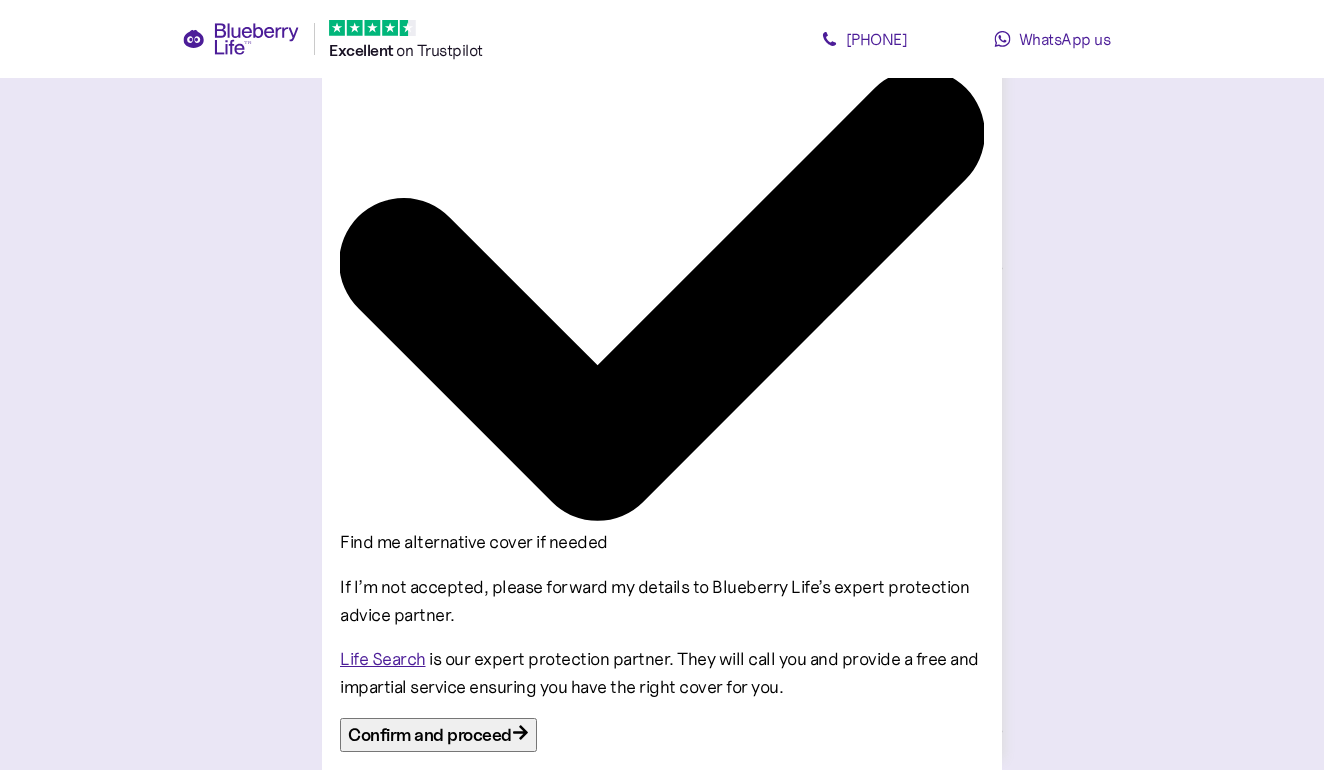 scroll, scrollTop: 1295, scrollLeft: 0, axis: vertical 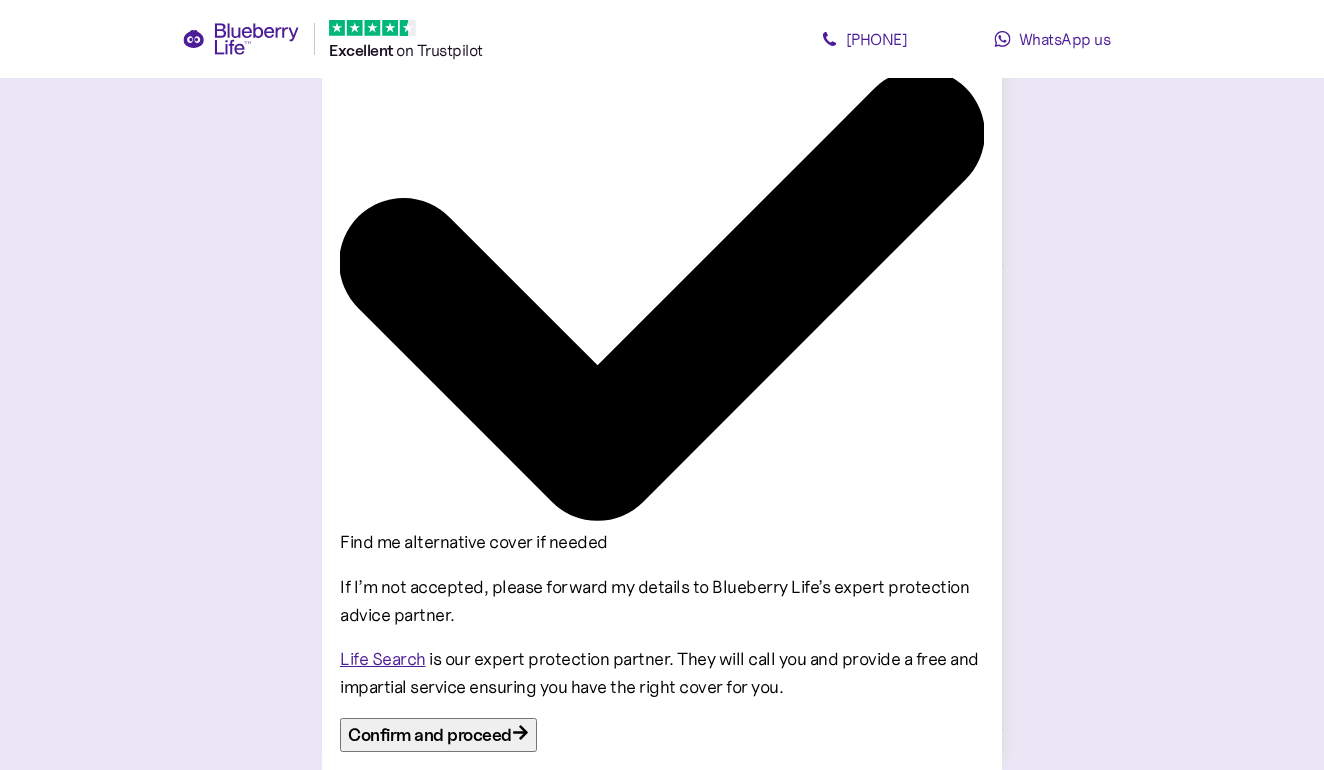 click on "Edit" at bounding box center [980, 398] 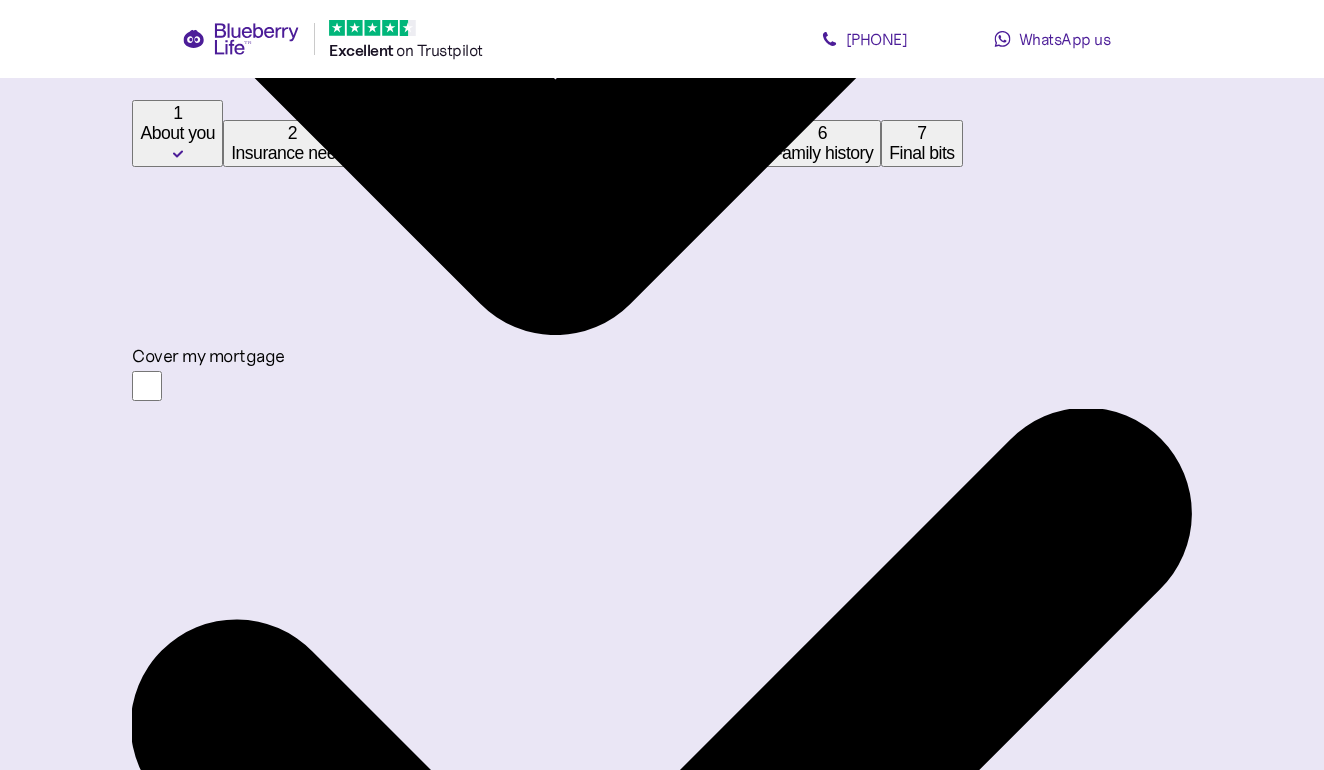 scroll, scrollTop: 897, scrollLeft: 0, axis: vertical 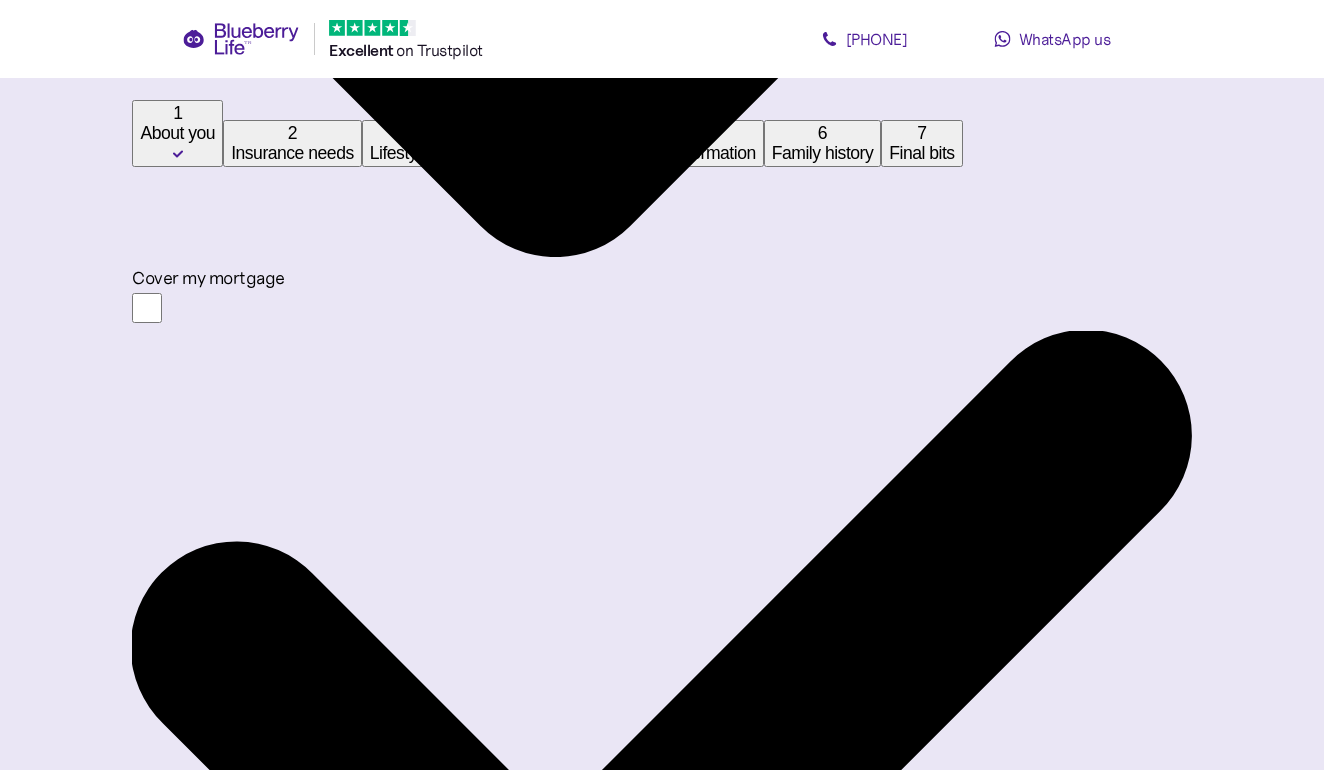 click on "No" at bounding box center [156, 5347] 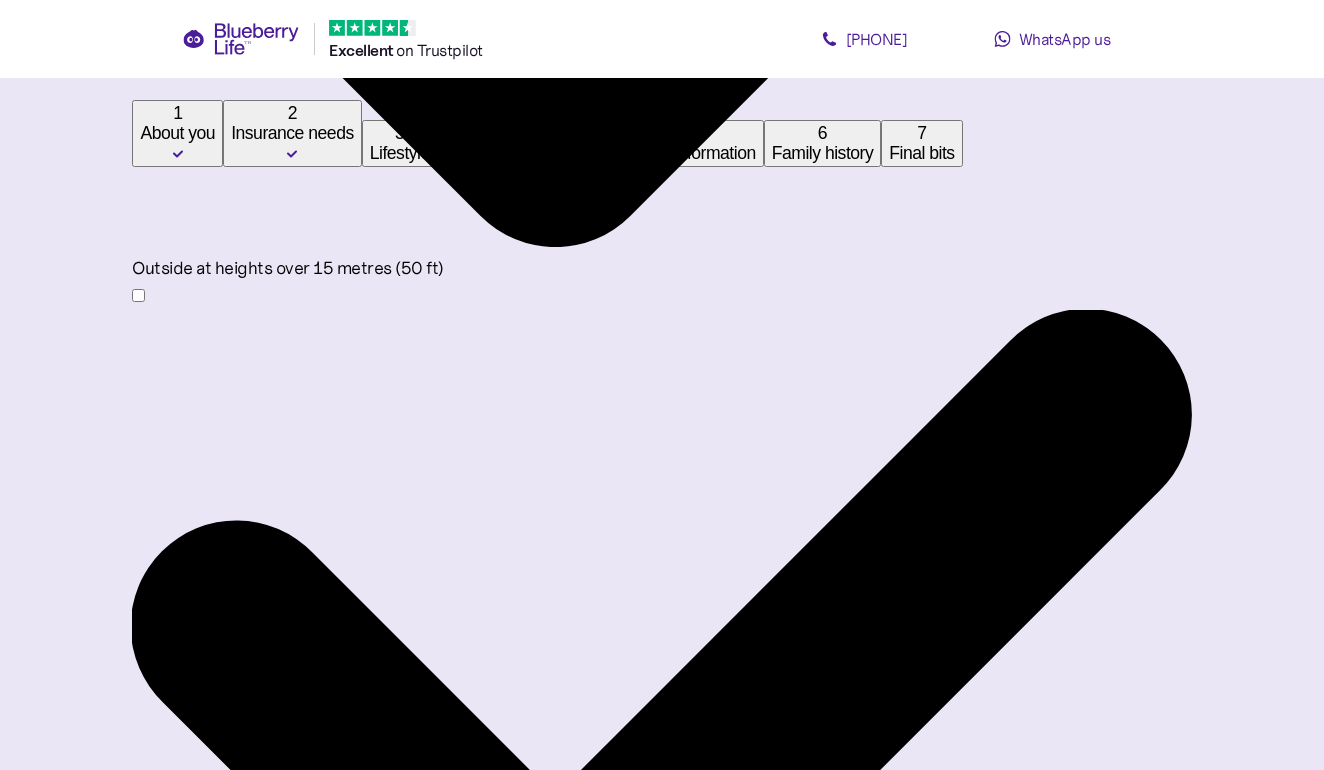 scroll, scrollTop: 38, scrollLeft: 0, axis: vertical 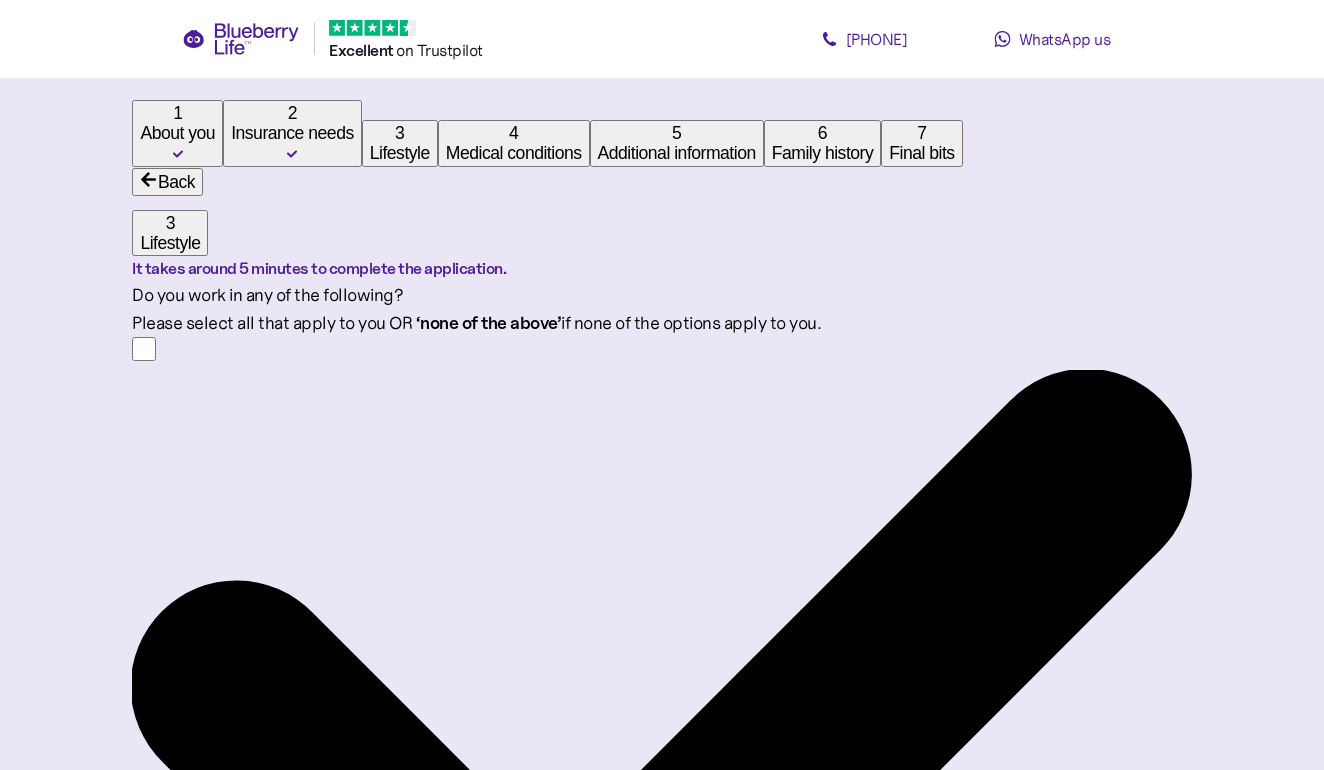 click on "Next" at bounding box center [168, 12277] 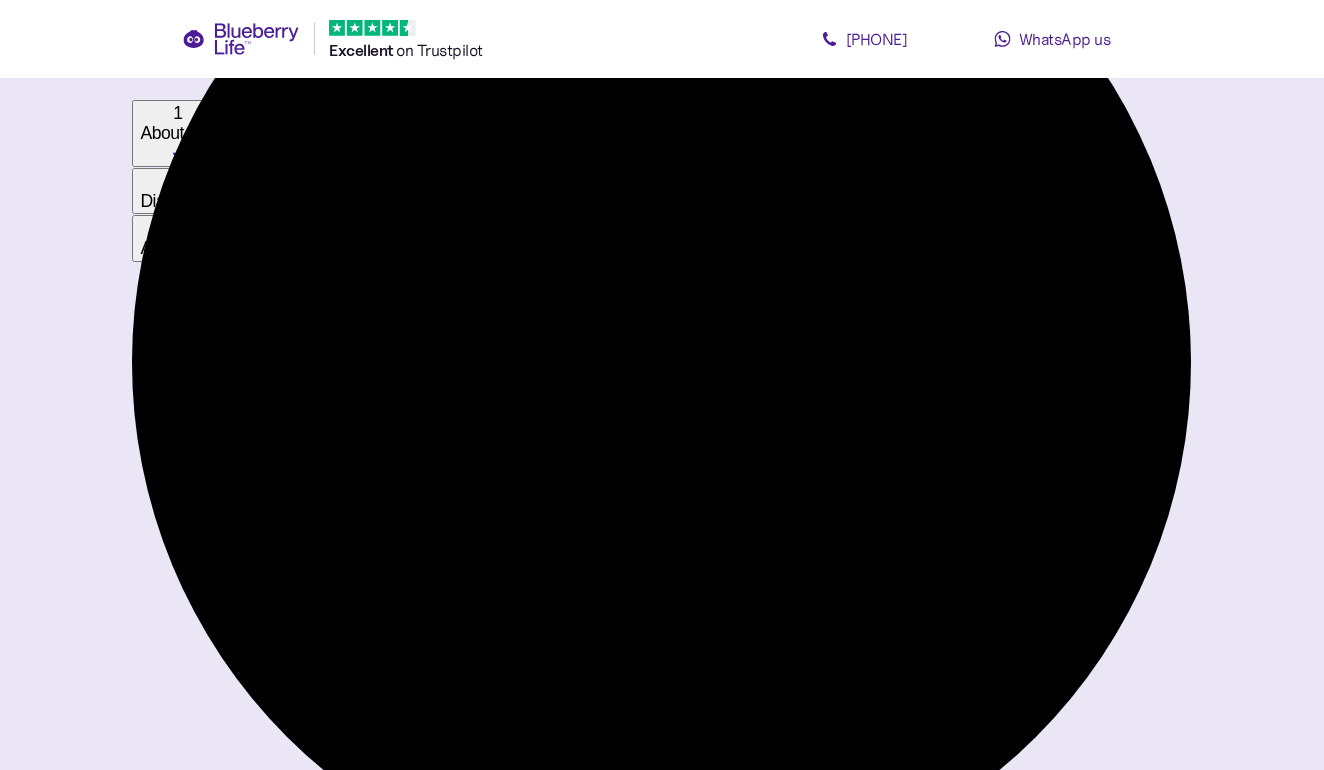 scroll, scrollTop: 705, scrollLeft: 0, axis: vertical 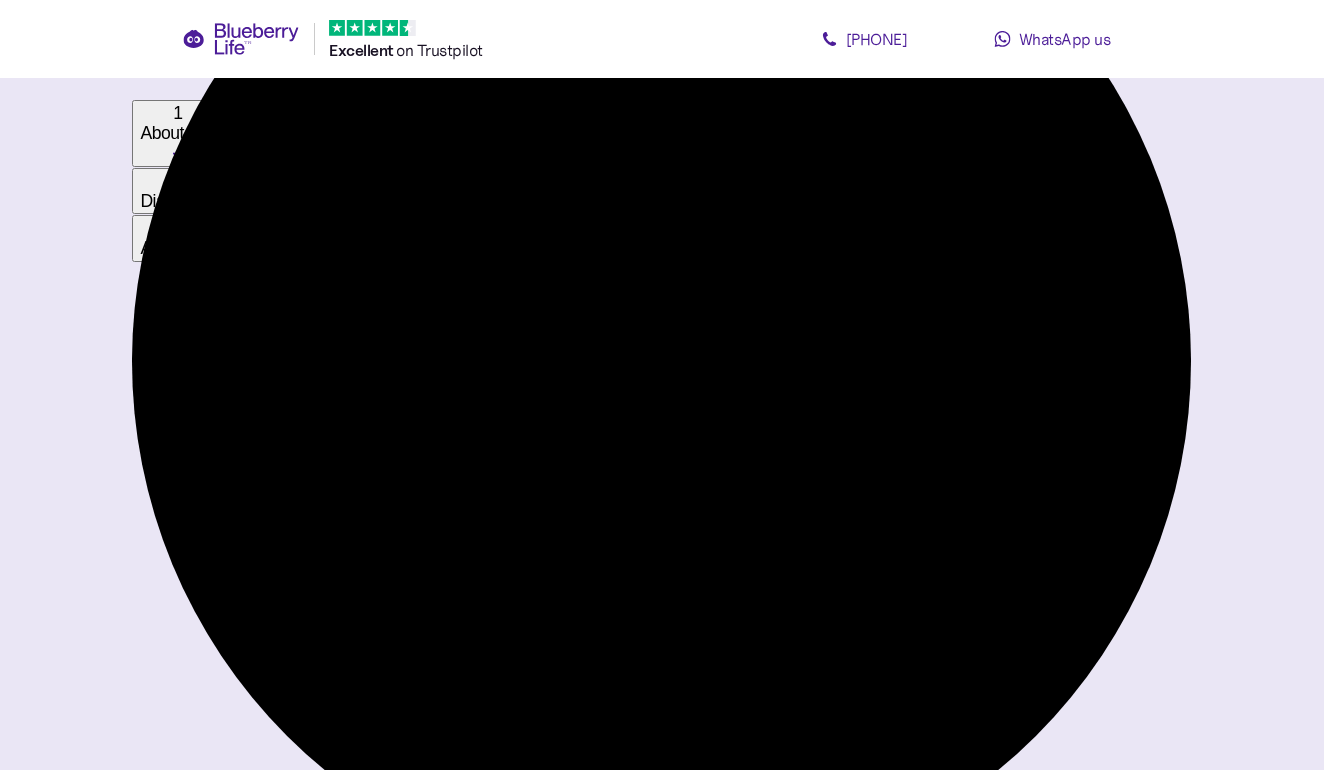 click on "Confirm  1 of 3" at bounding box center (201, 30142) 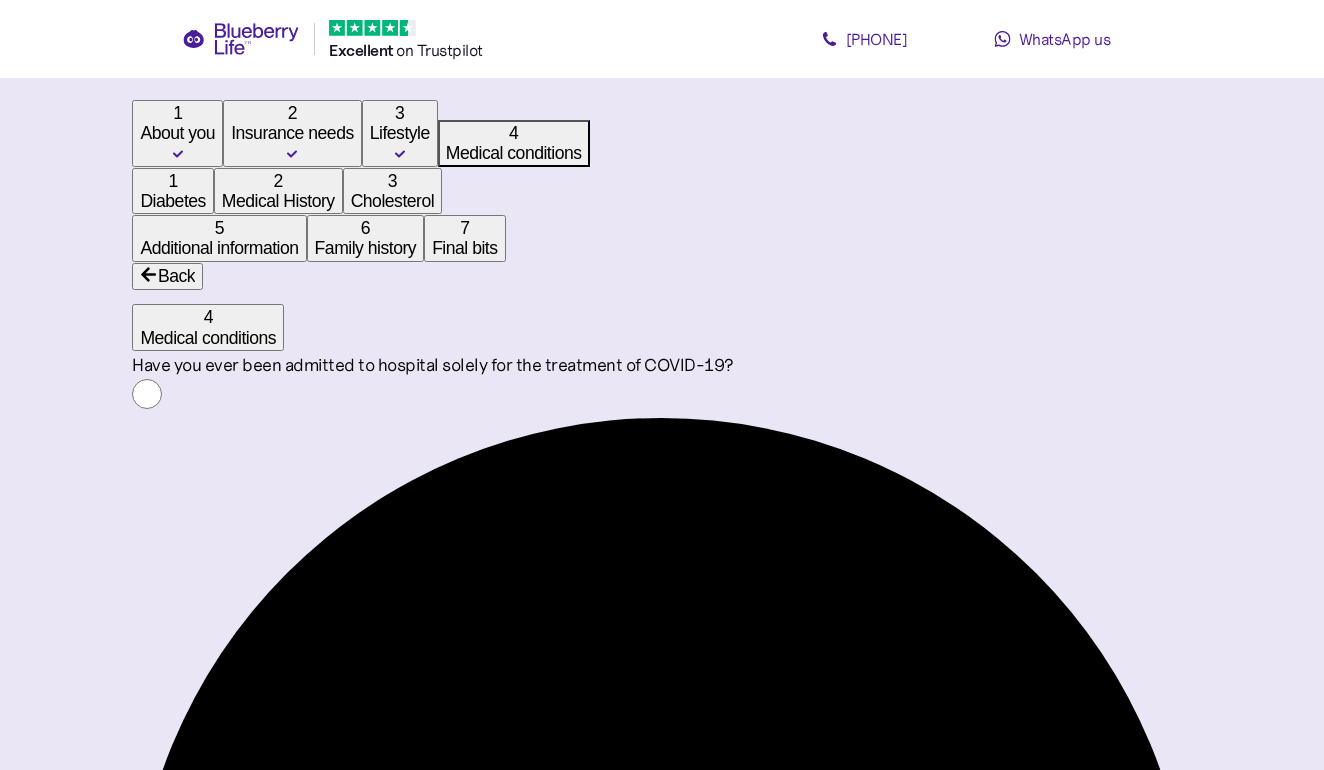 click on "Confirm" at bounding box center [180, 18995] 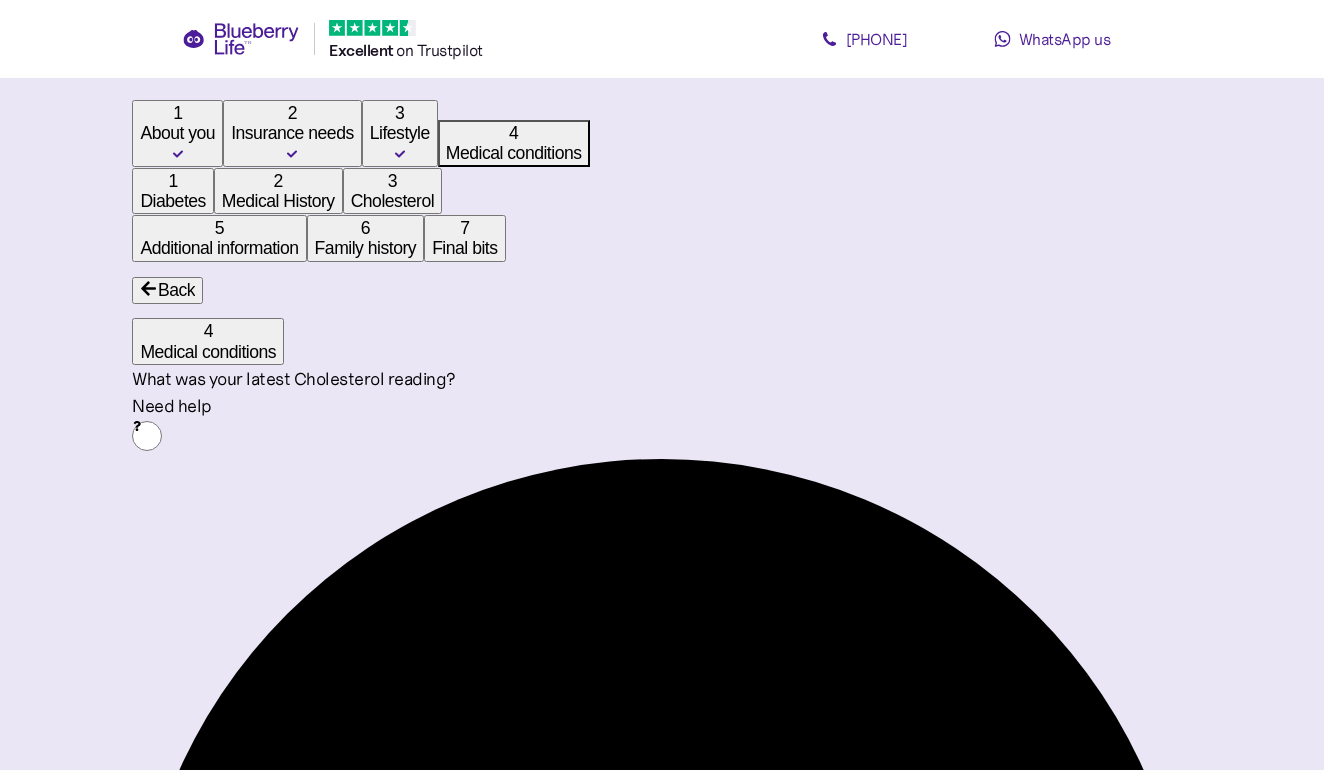 scroll, scrollTop: 38, scrollLeft: 0, axis: vertical 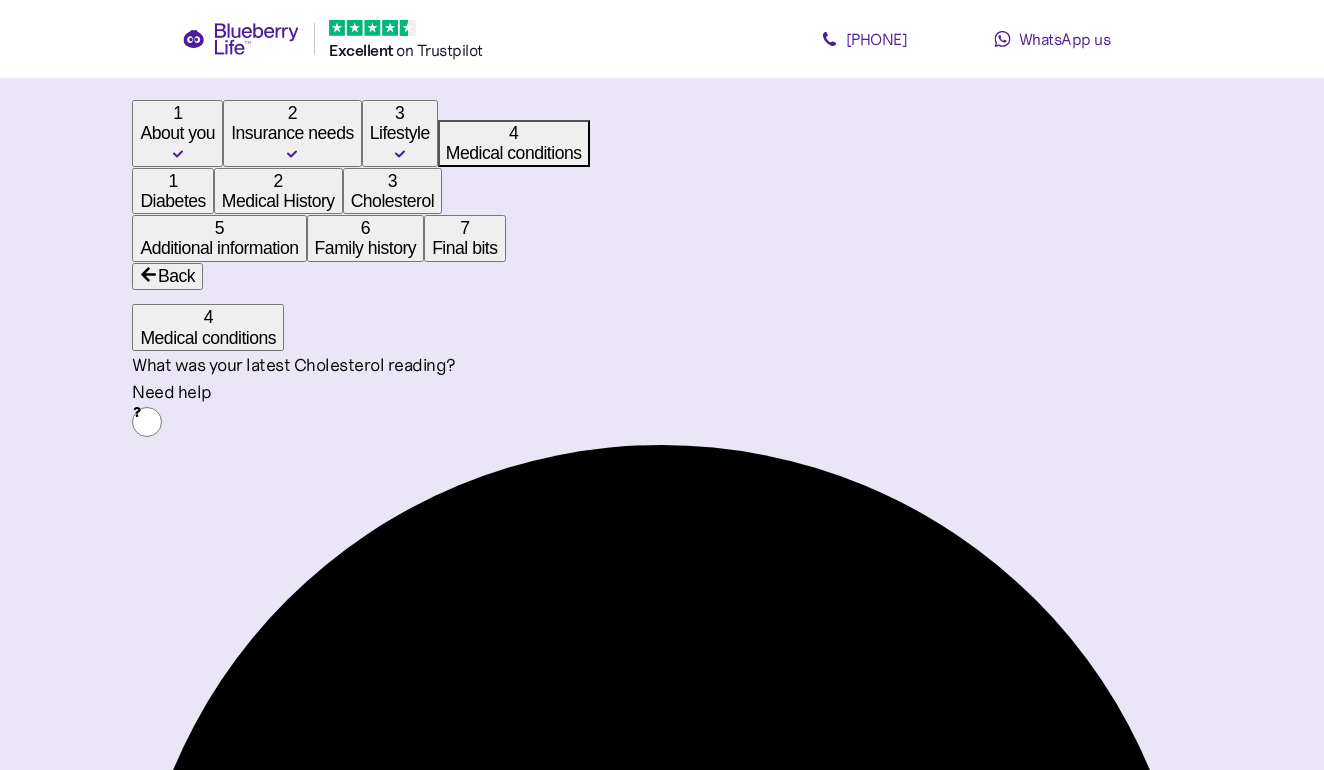 click on "Confirm  3 of 3" at bounding box center [202, 13922] 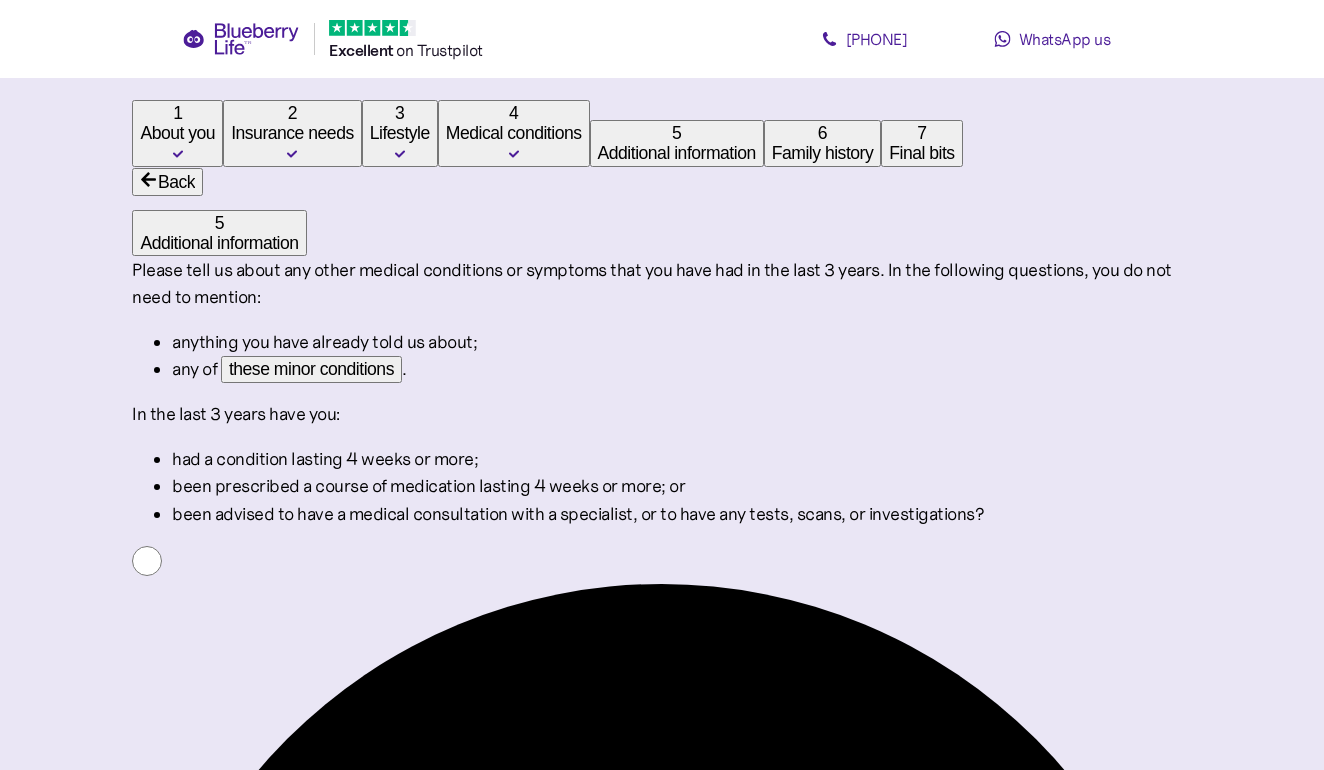 click on "Confirm and continue" at bounding box center [232, 11622] 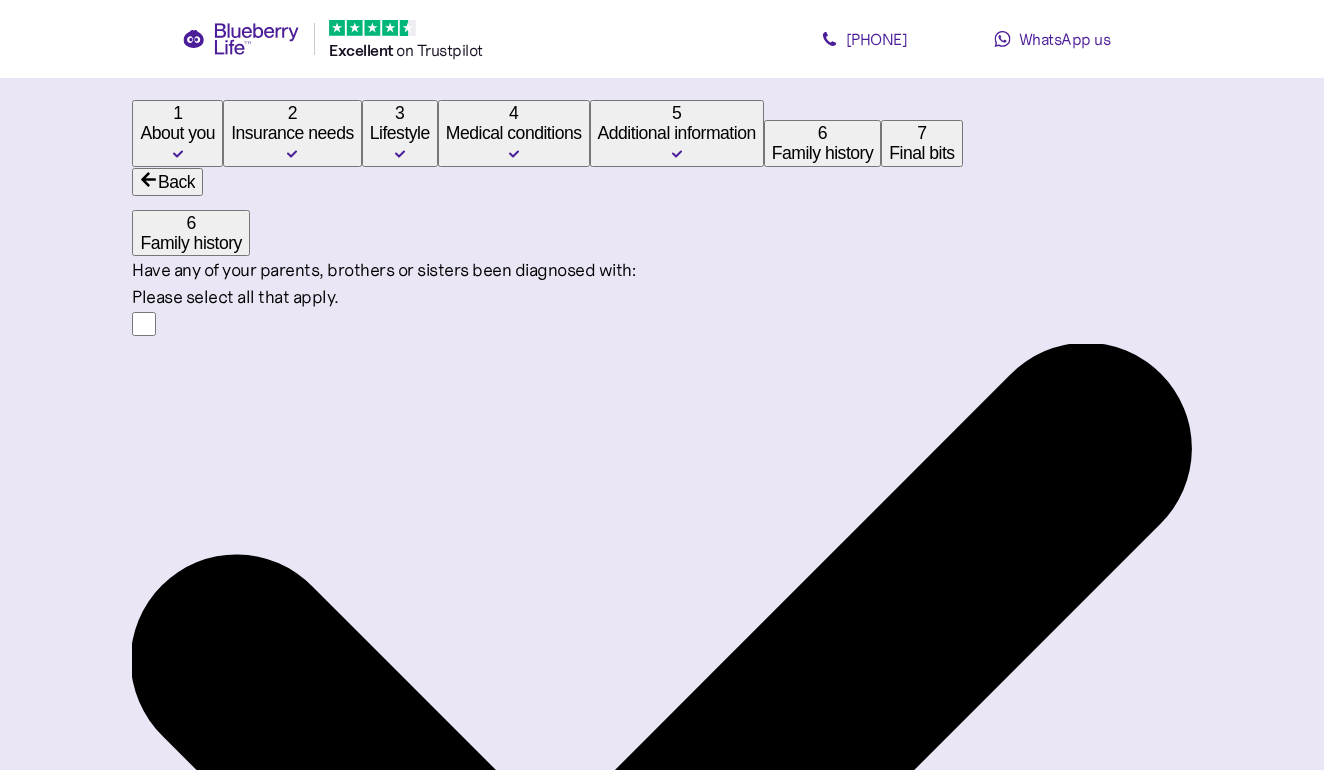 scroll, scrollTop: 38, scrollLeft: 0, axis: vertical 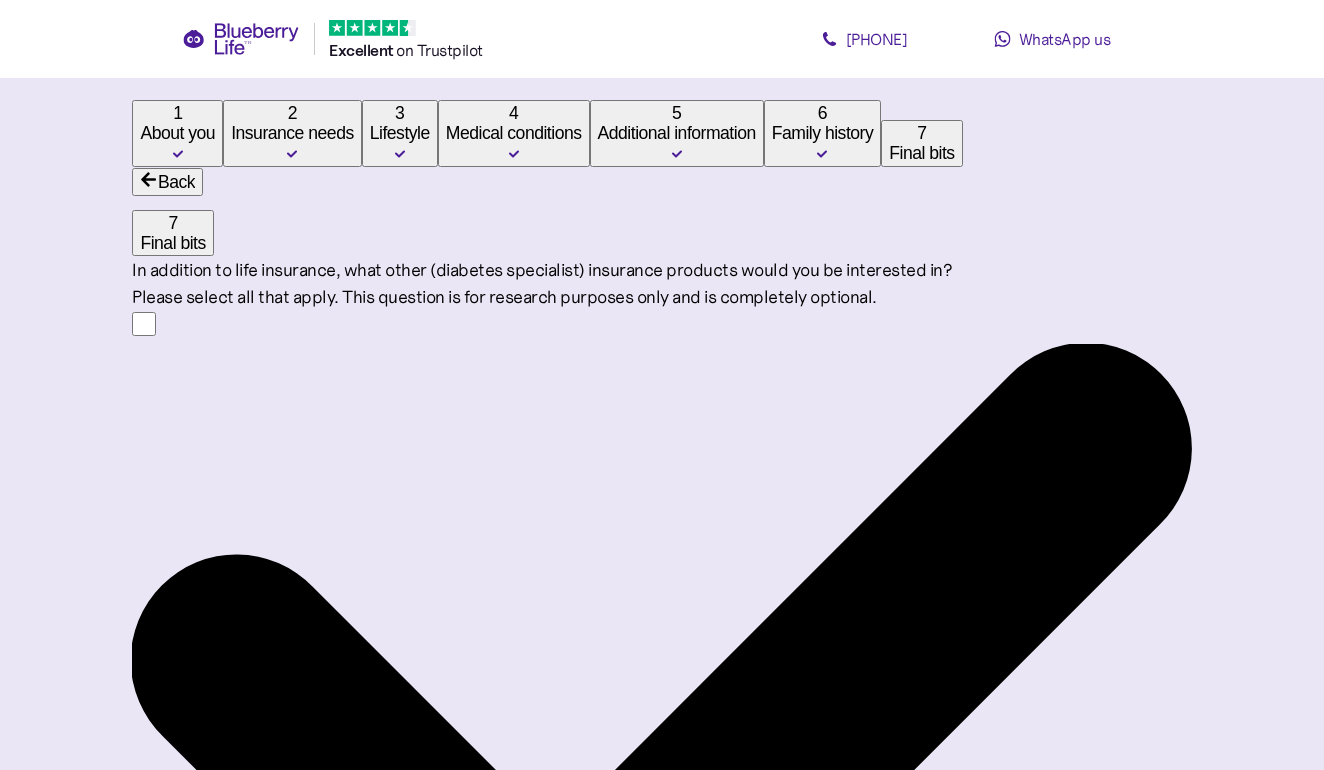 click on "Confirm and continue" at bounding box center (232, 10093) 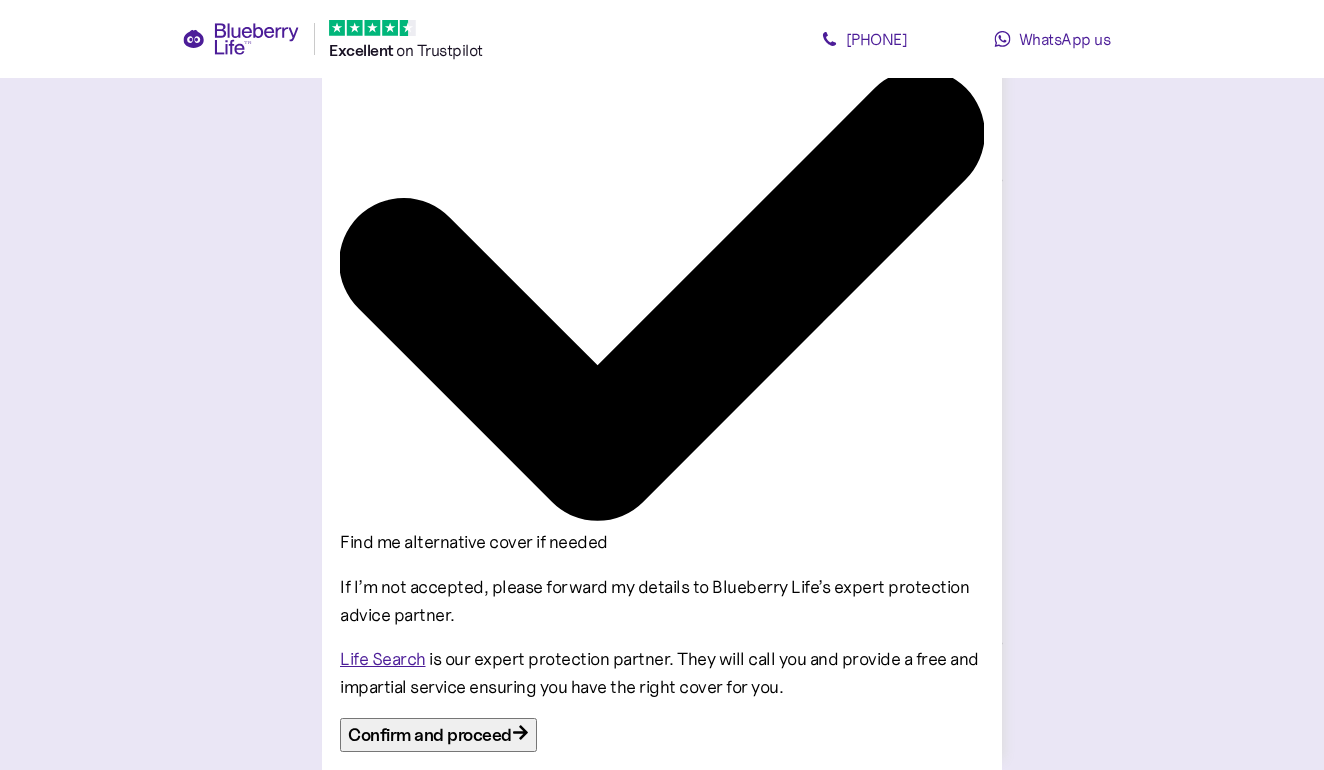 scroll, scrollTop: 1747, scrollLeft: 0, axis: vertical 